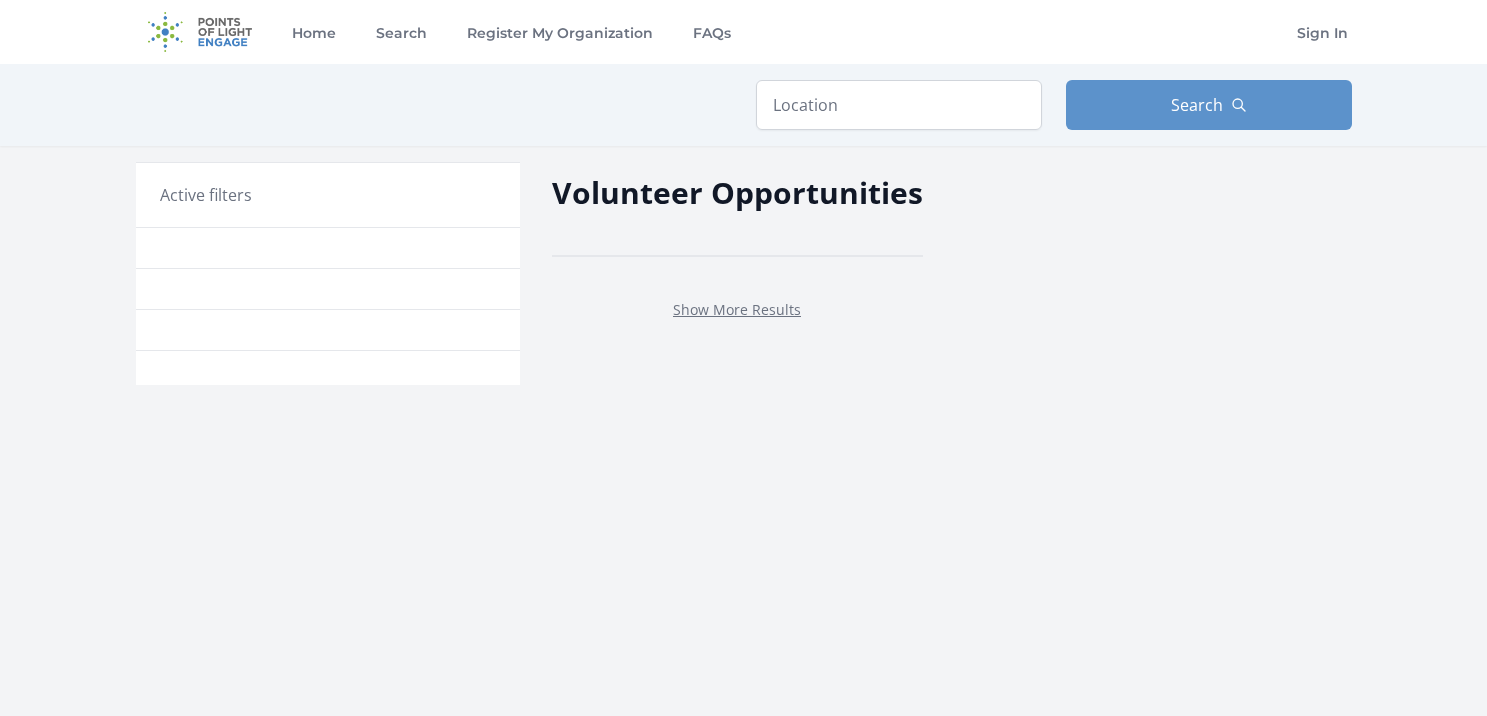 scroll, scrollTop: 0, scrollLeft: 0, axis: both 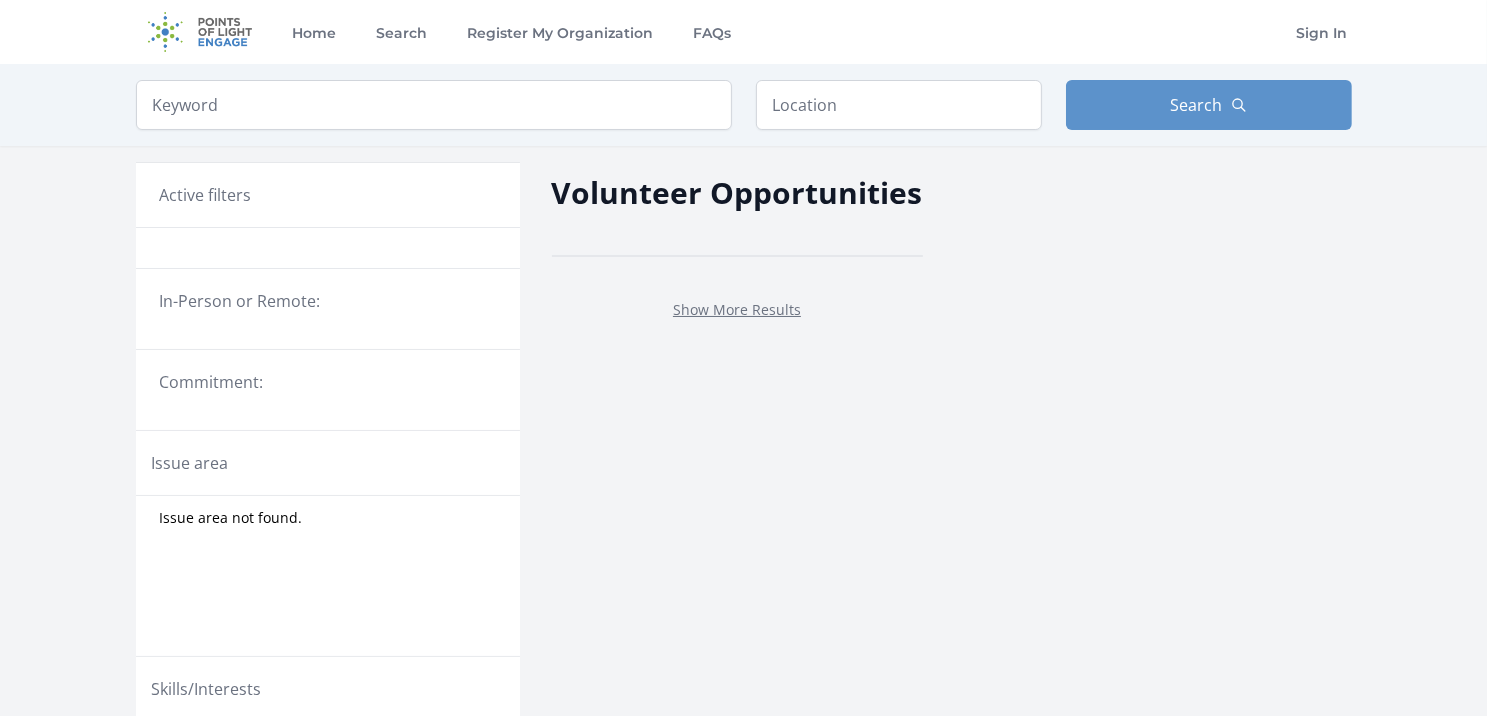 click on "Active filters" at bounding box center (328, 195) 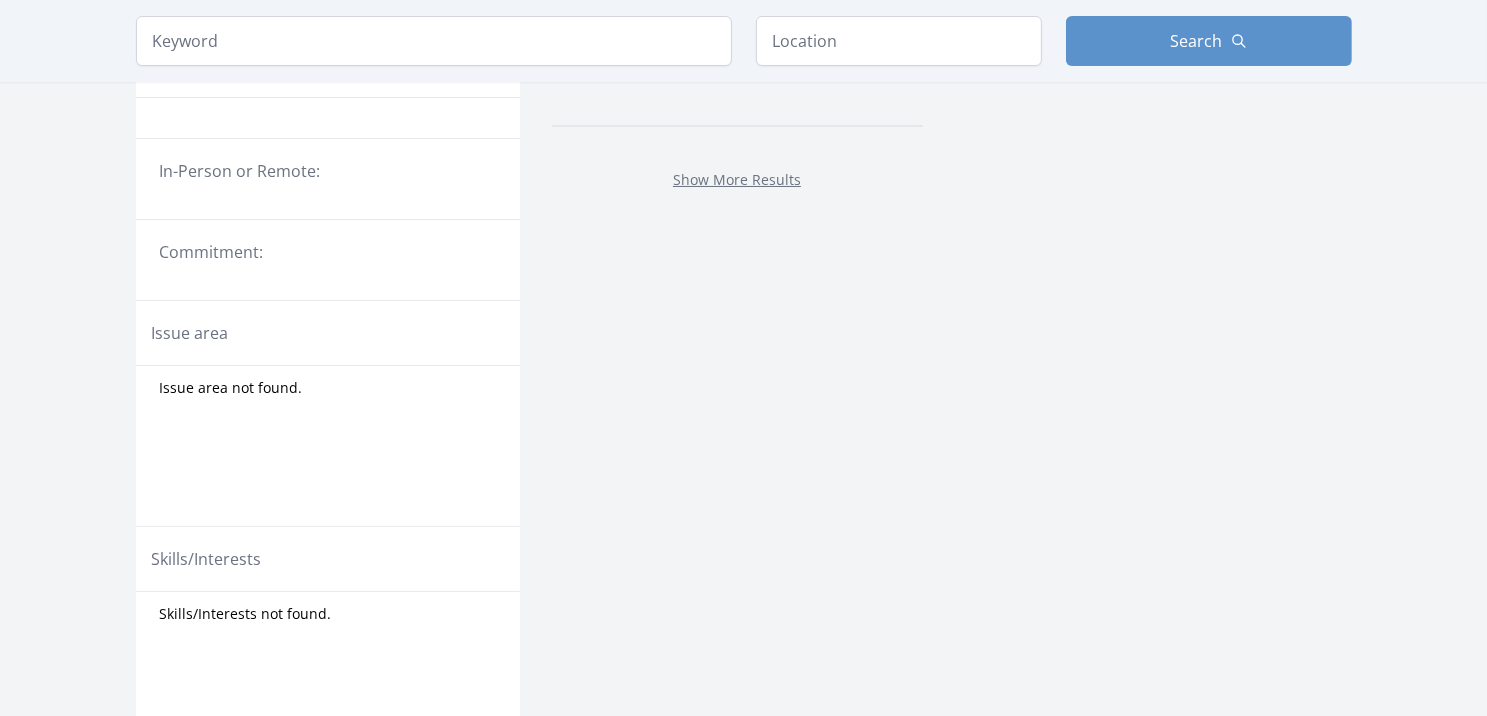 scroll, scrollTop: 0, scrollLeft: 0, axis: both 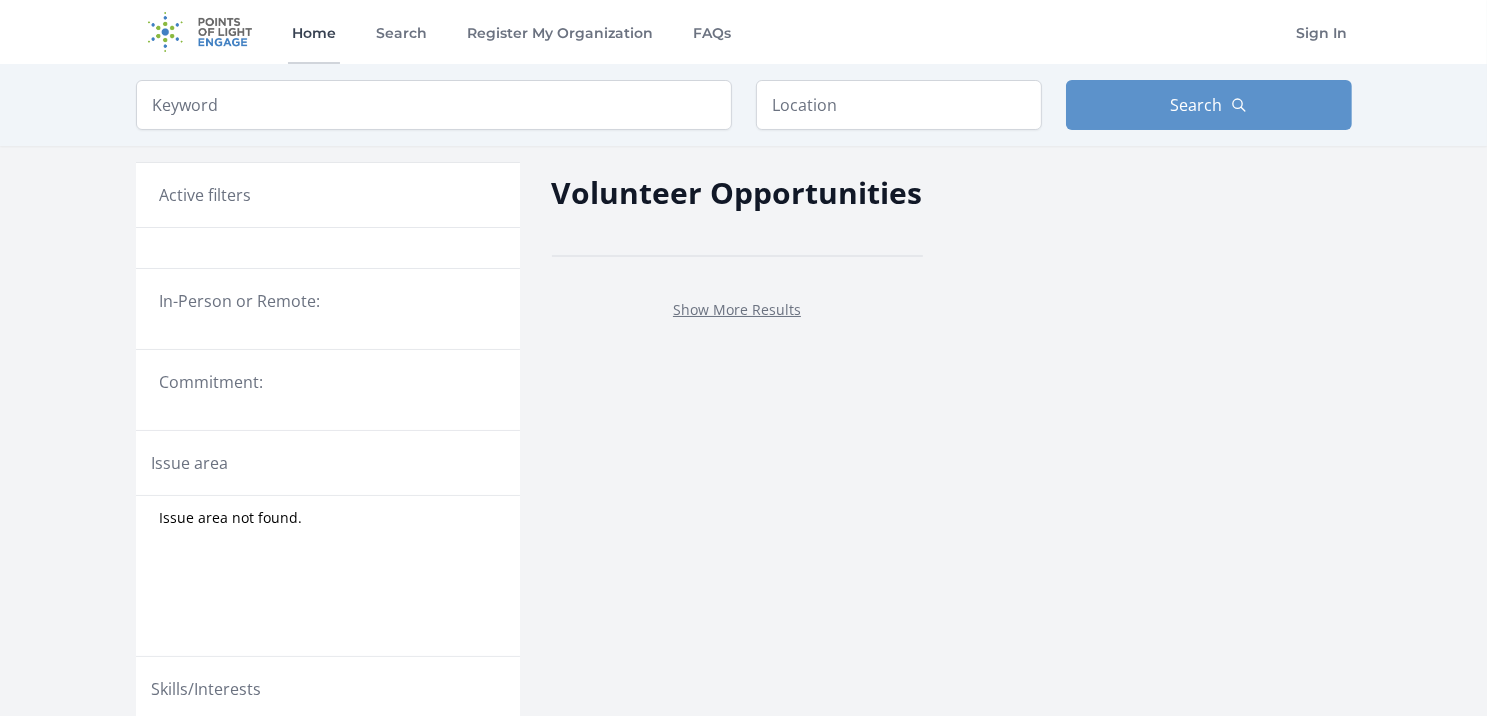 click on "Home" at bounding box center [314, 32] 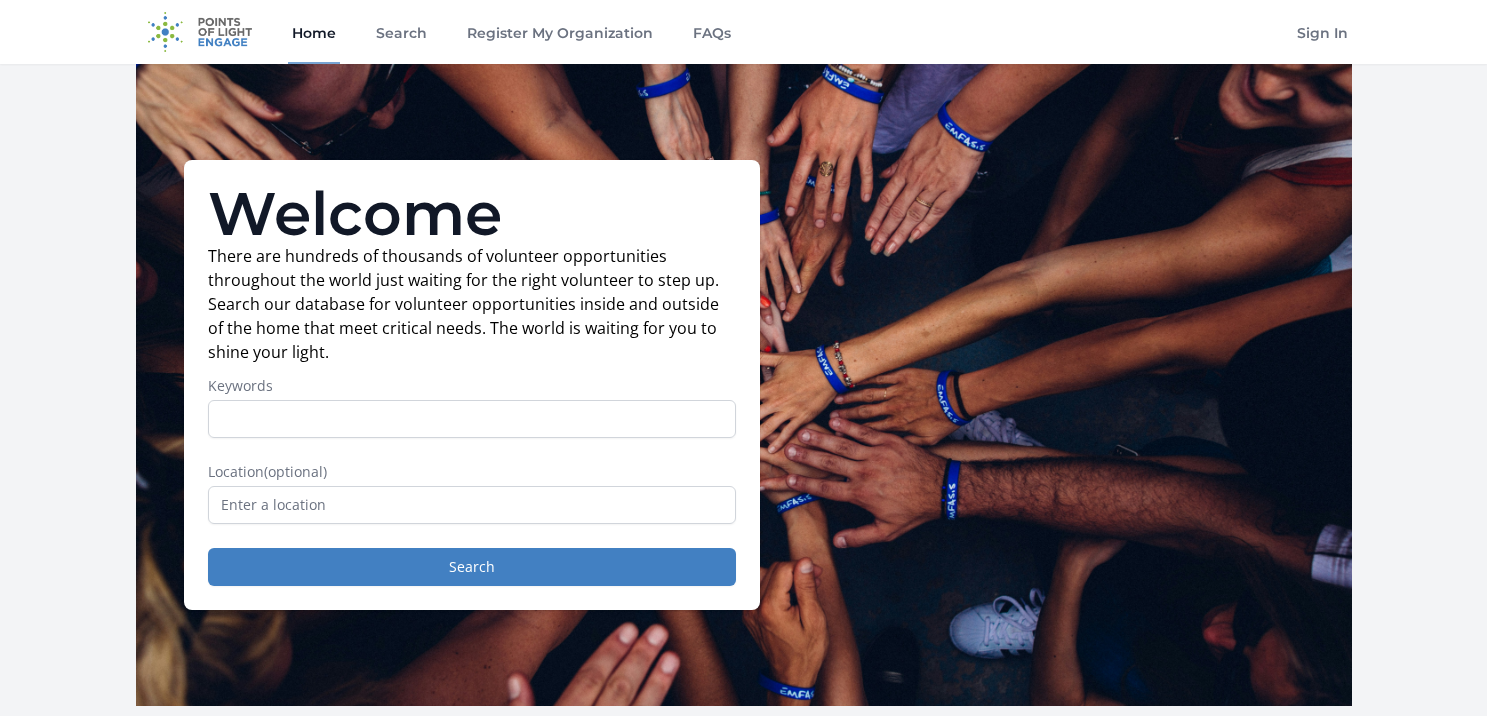 scroll, scrollTop: 0, scrollLeft: 0, axis: both 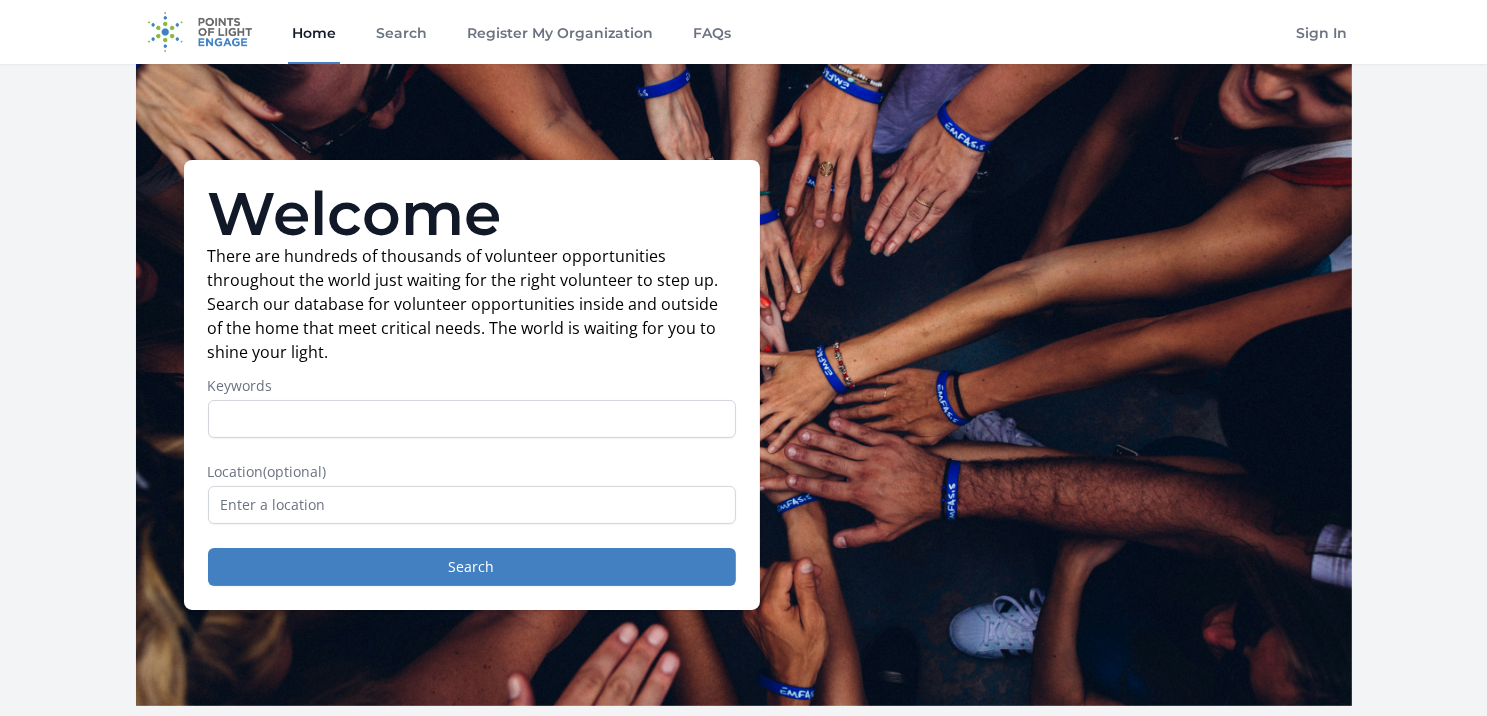 click on "Home" at bounding box center (314, 32) 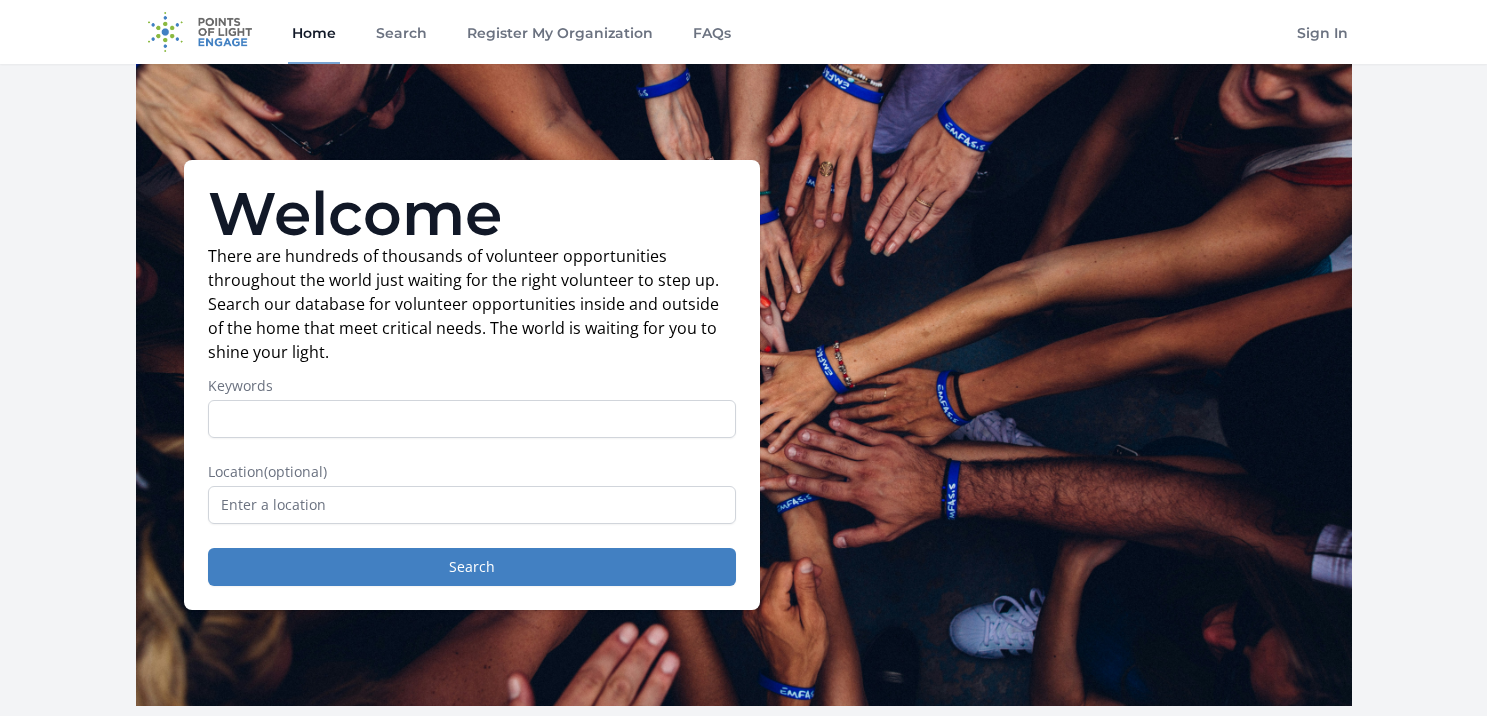 scroll, scrollTop: 0, scrollLeft: 0, axis: both 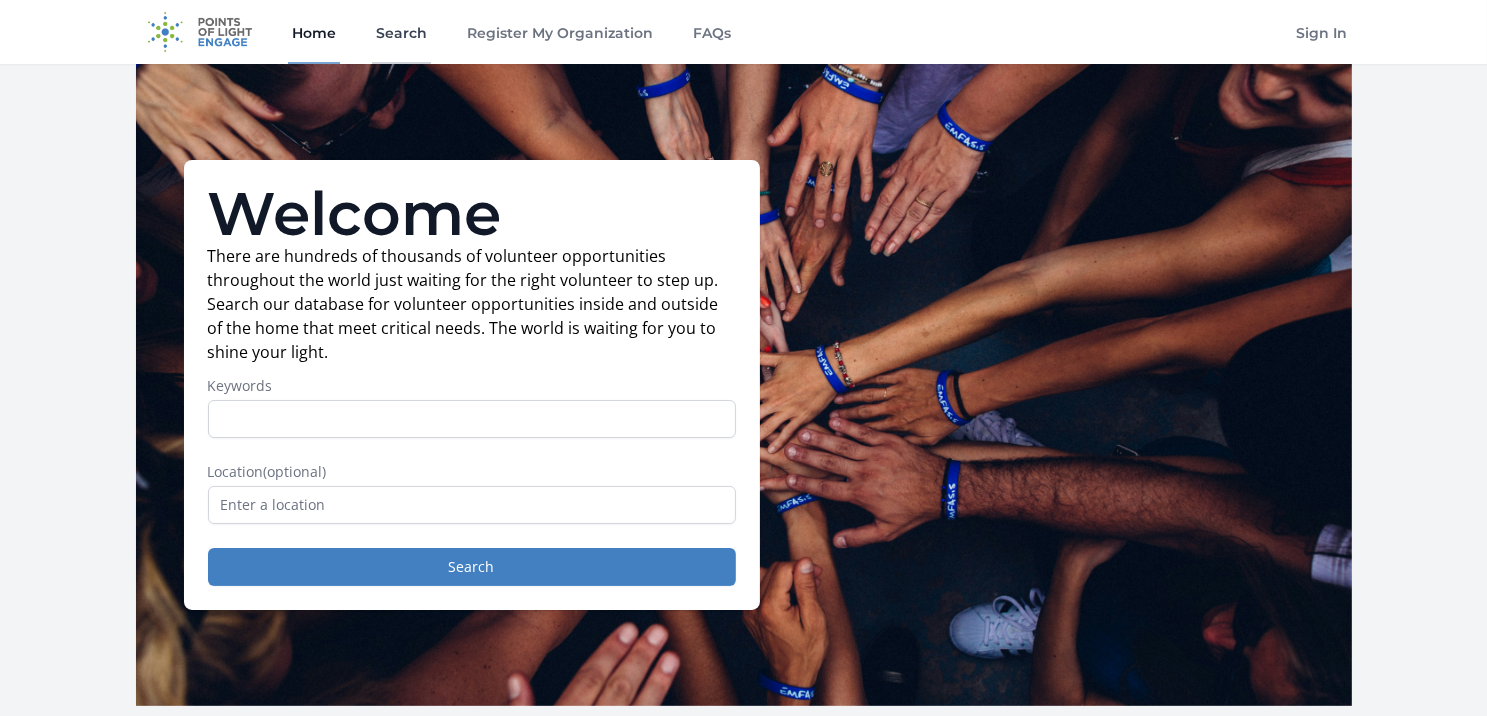 click on "Search" at bounding box center [401, 32] 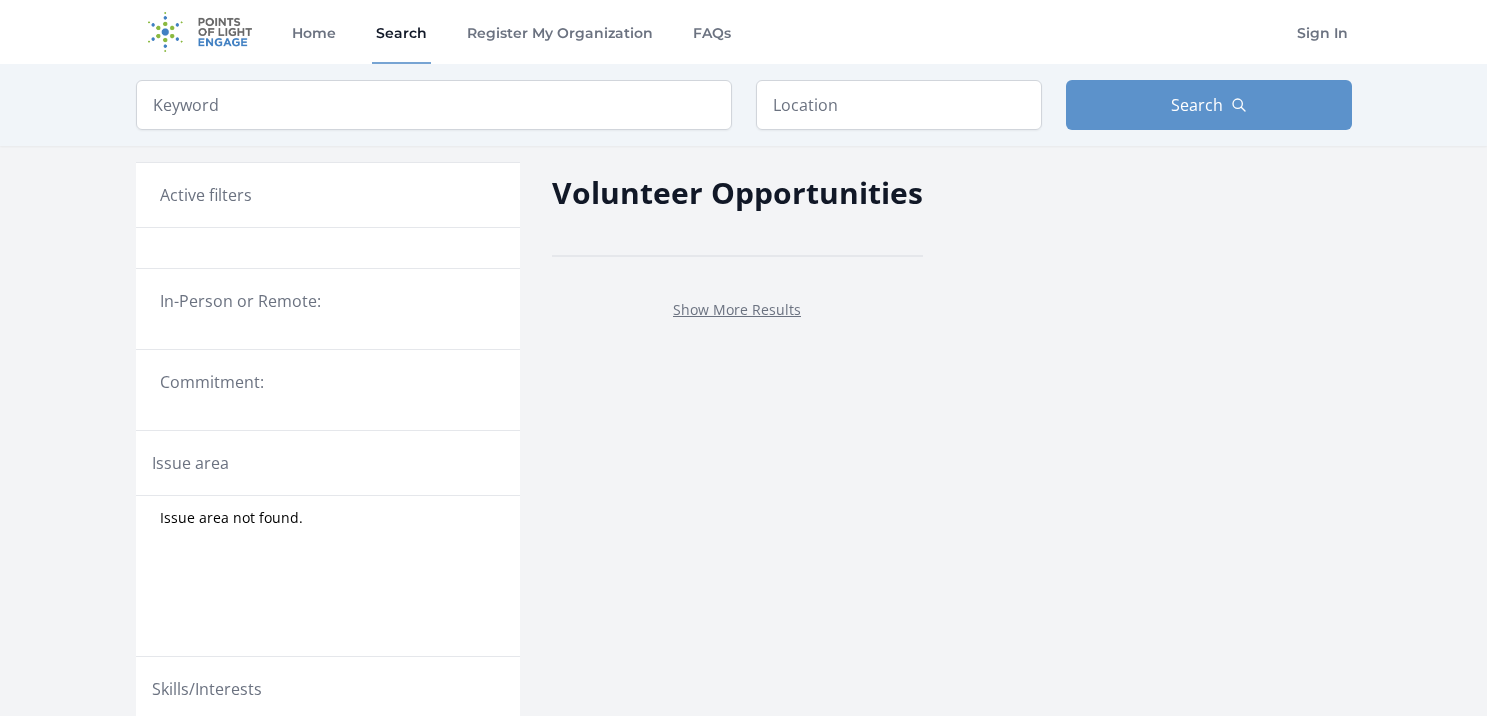 scroll, scrollTop: 0, scrollLeft: 0, axis: both 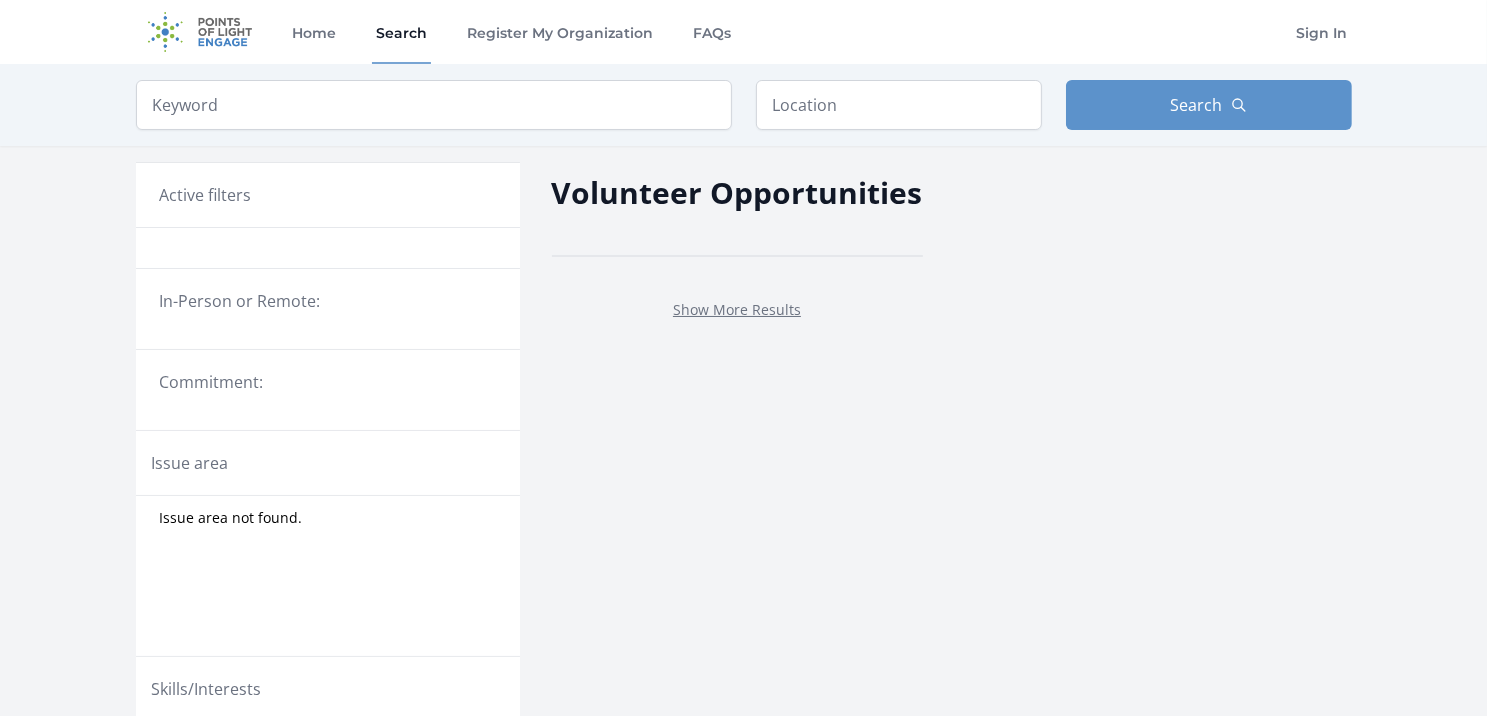 click on "In-Person or Remote:" at bounding box center (328, 301) 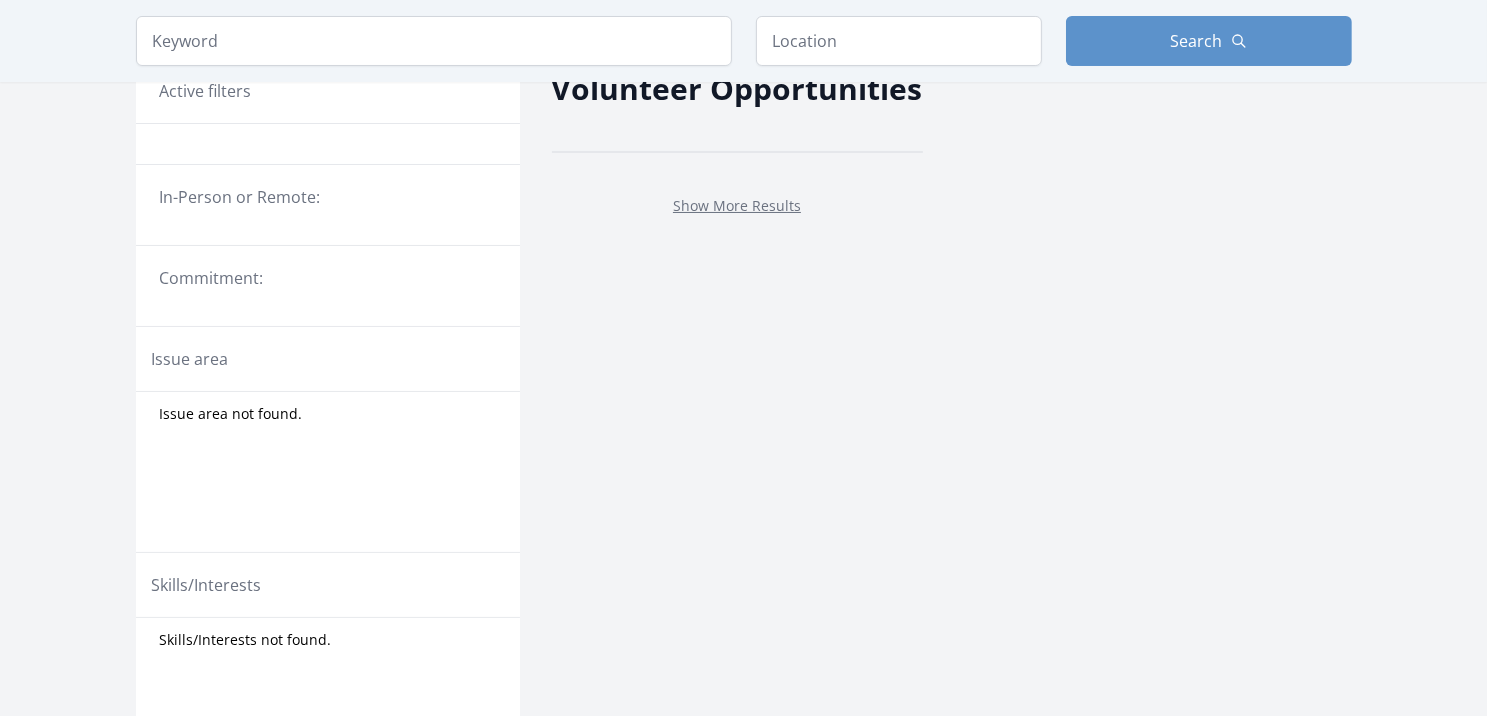 scroll, scrollTop: 0, scrollLeft: 0, axis: both 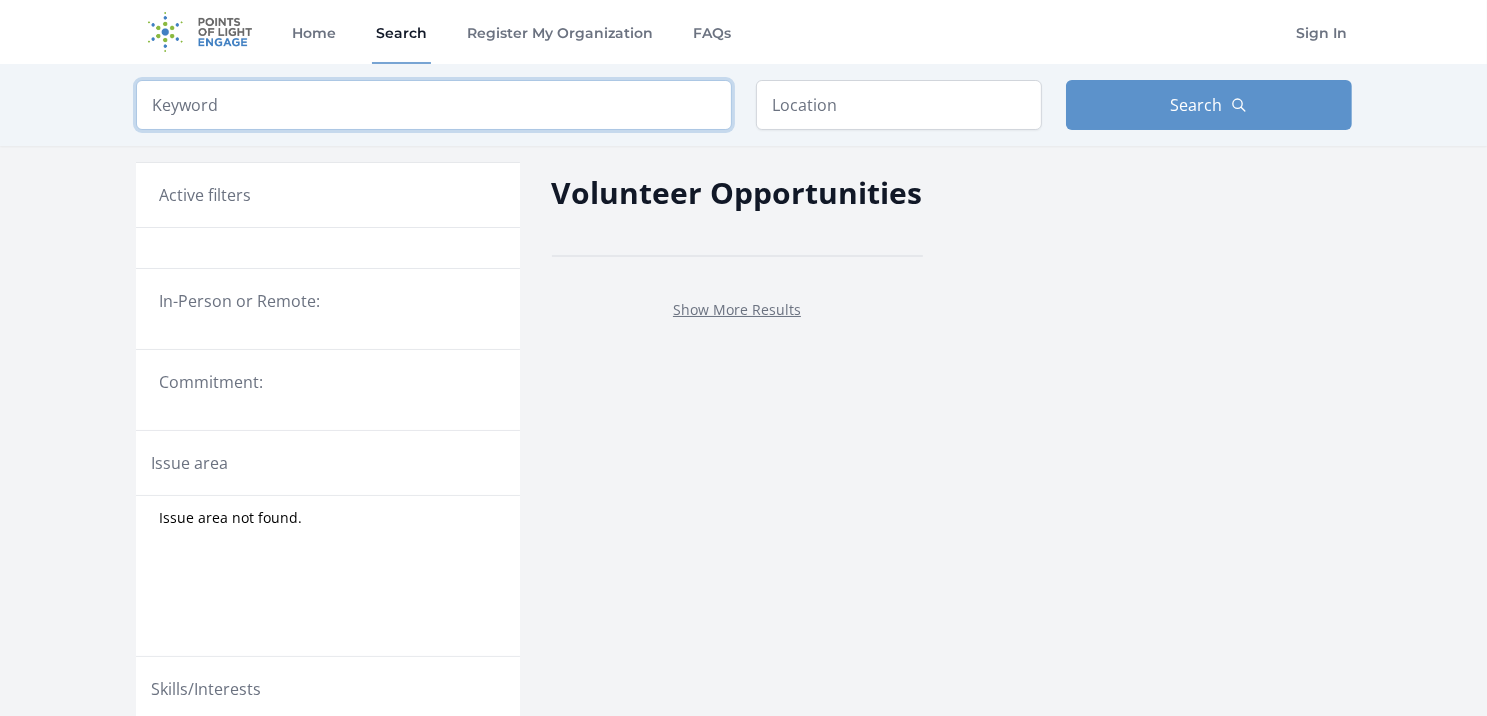 click at bounding box center [434, 105] 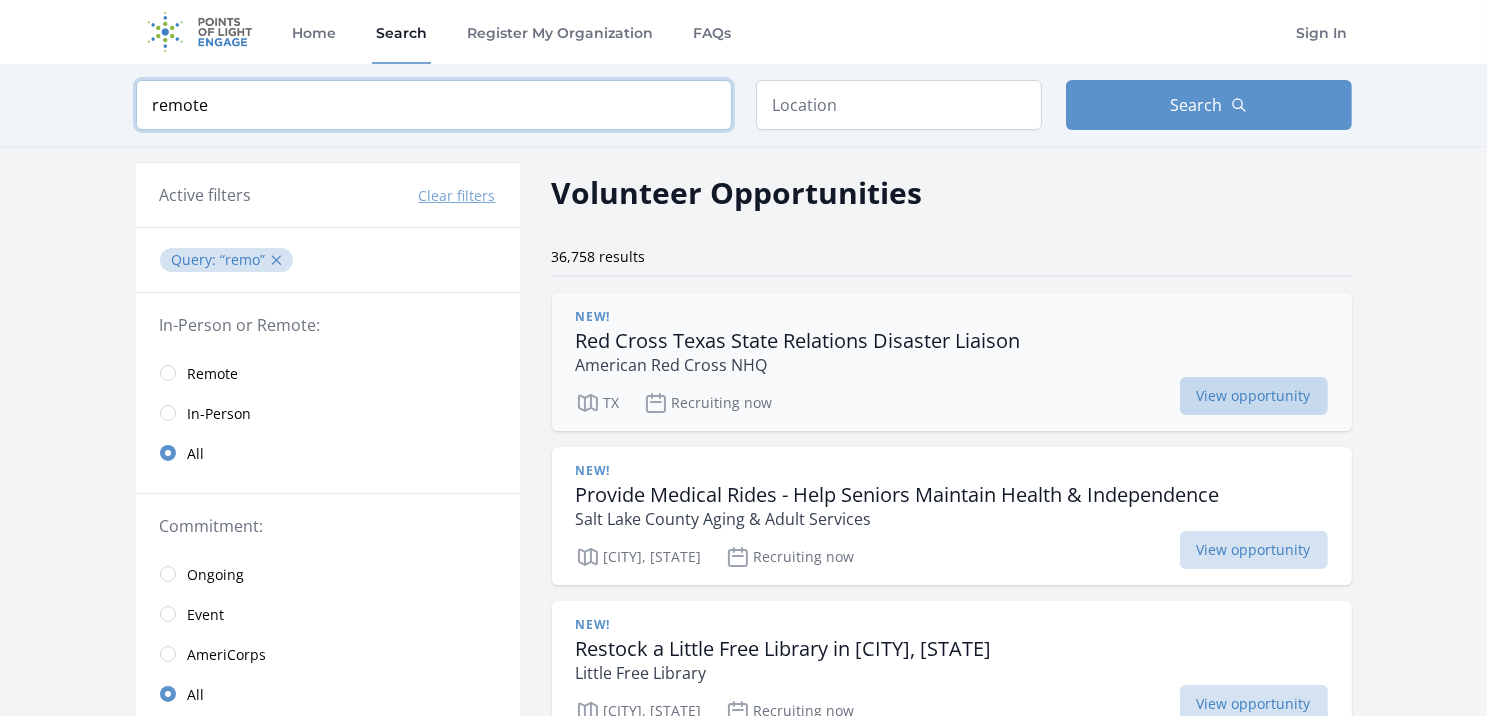 type on "remote" 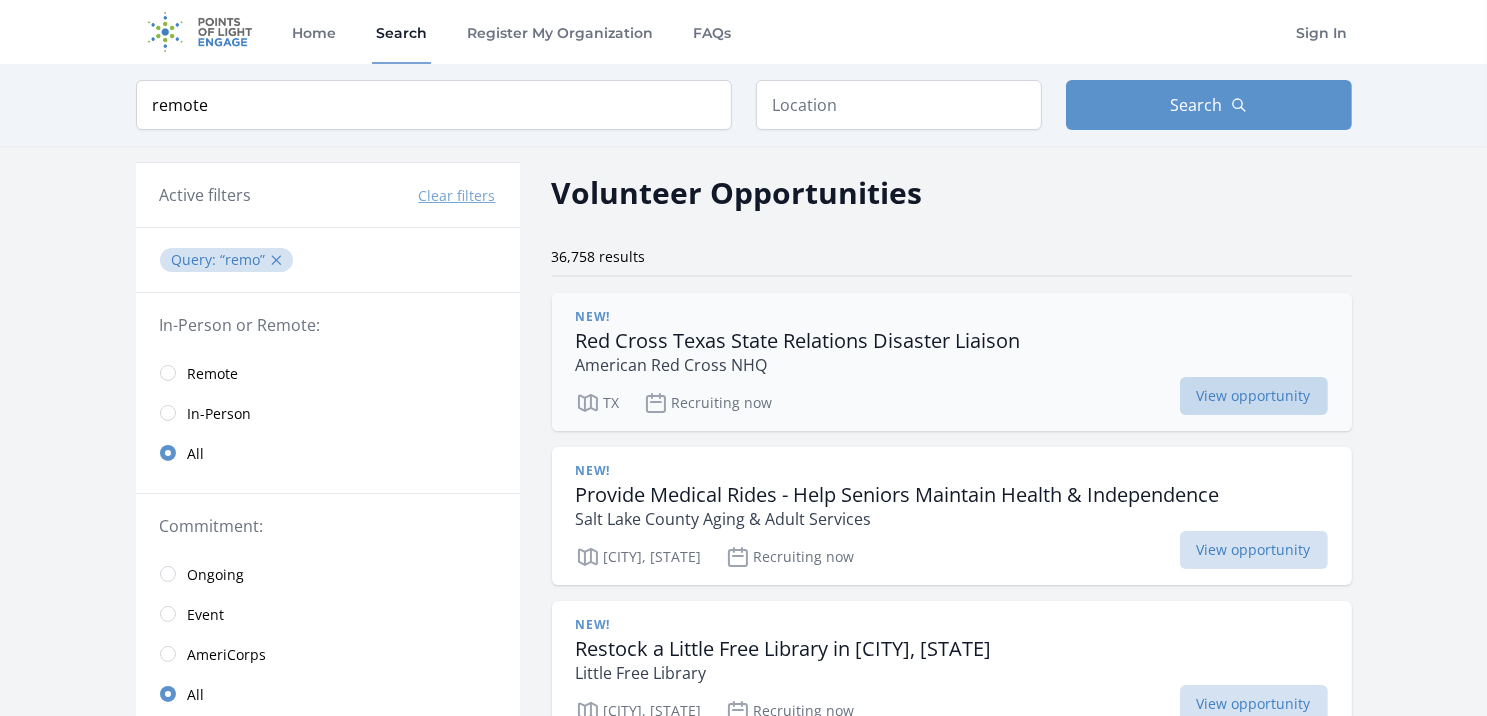 click on "View opportunity" at bounding box center [1254, 396] 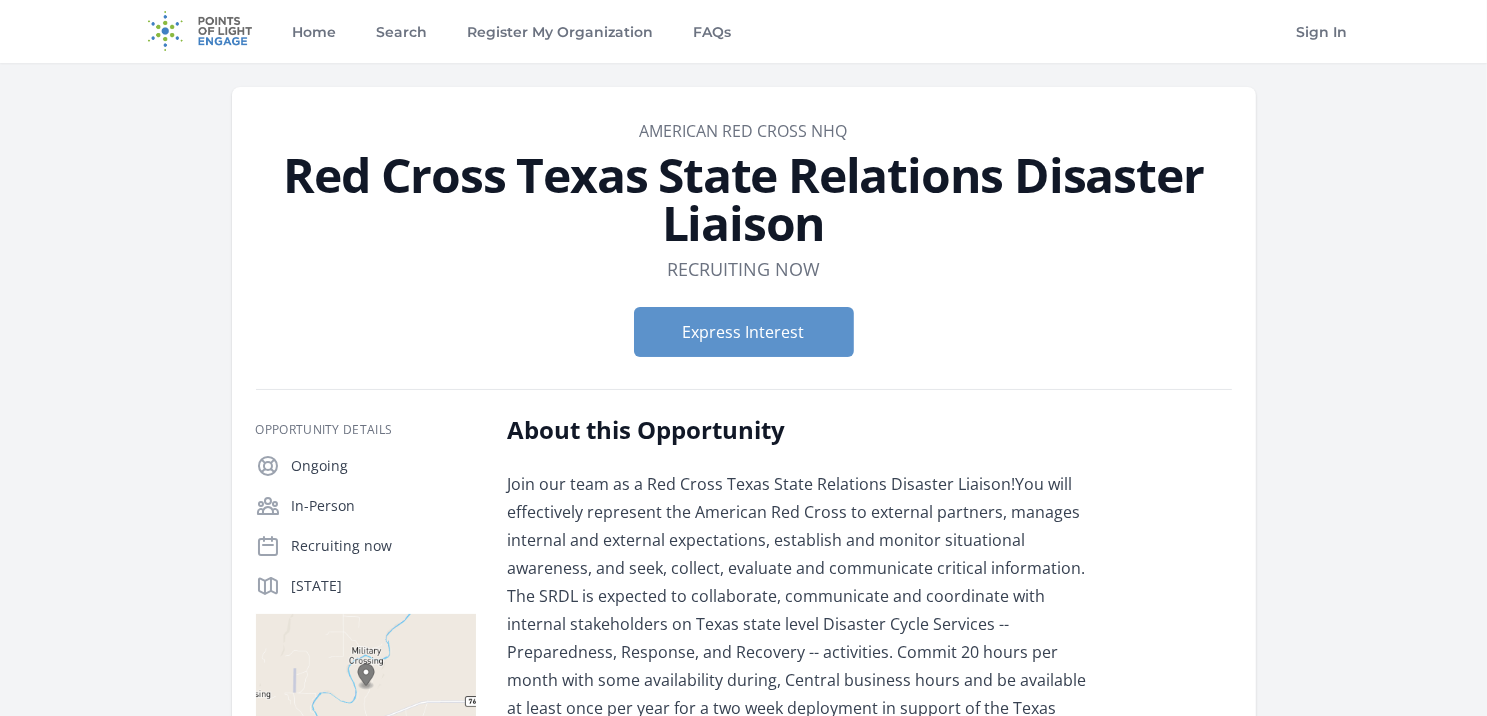scroll, scrollTop: 0, scrollLeft: 0, axis: both 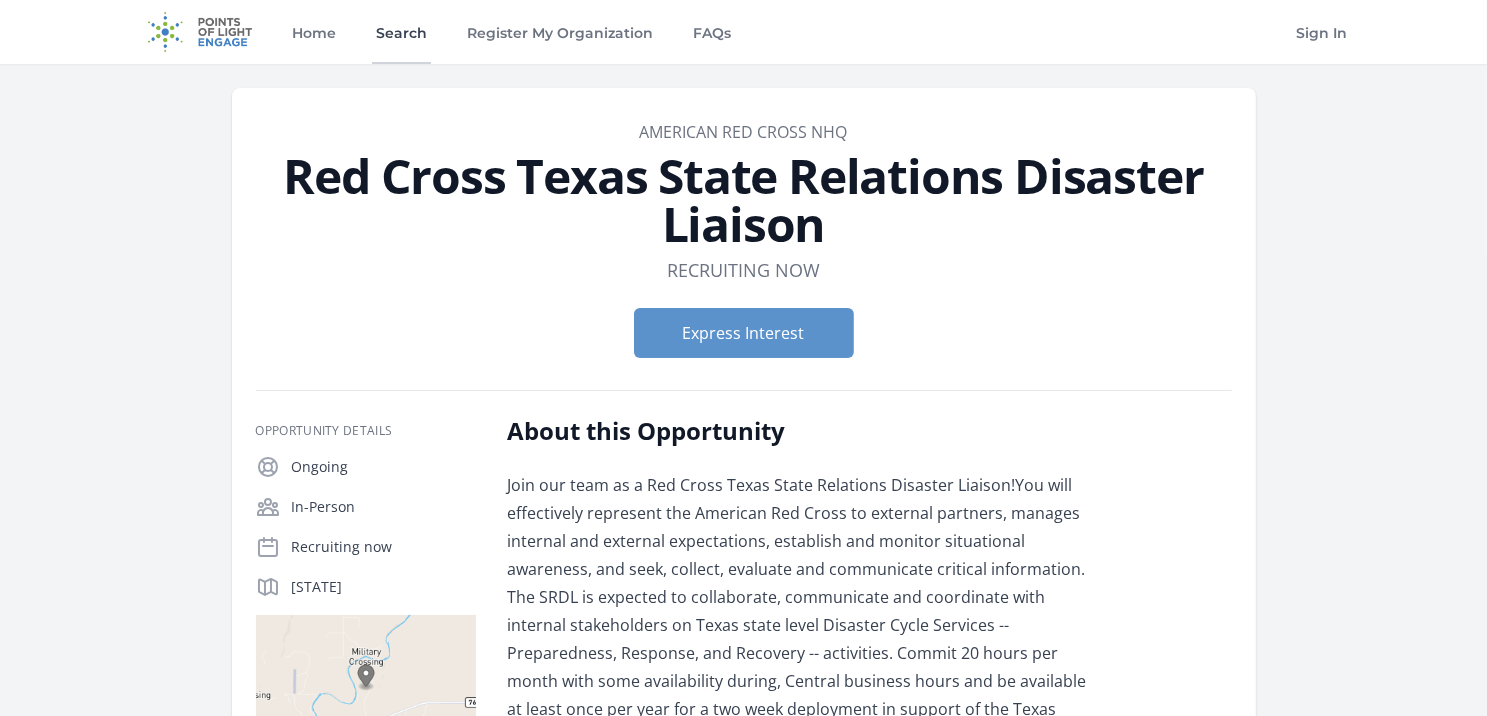 click on "Search" at bounding box center (401, 32) 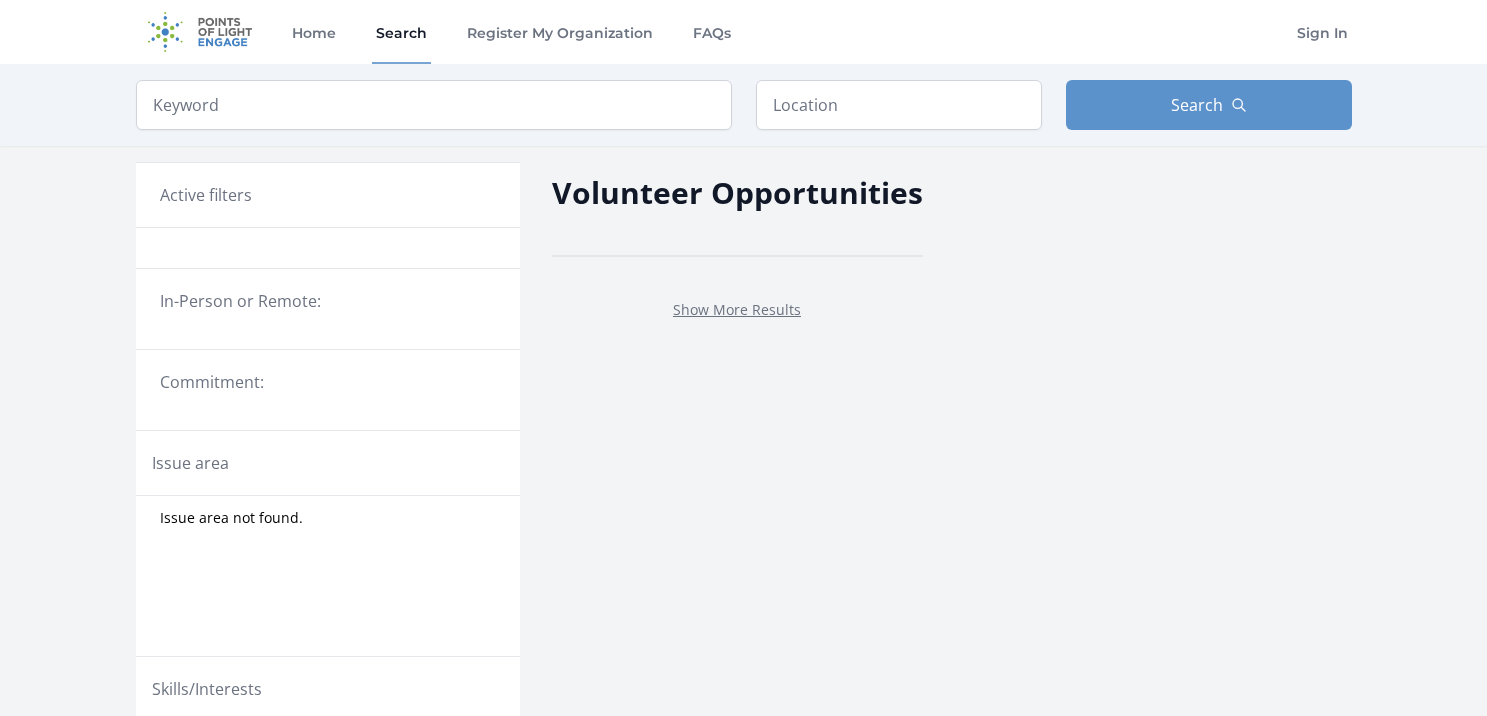 scroll, scrollTop: 0, scrollLeft: 0, axis: both 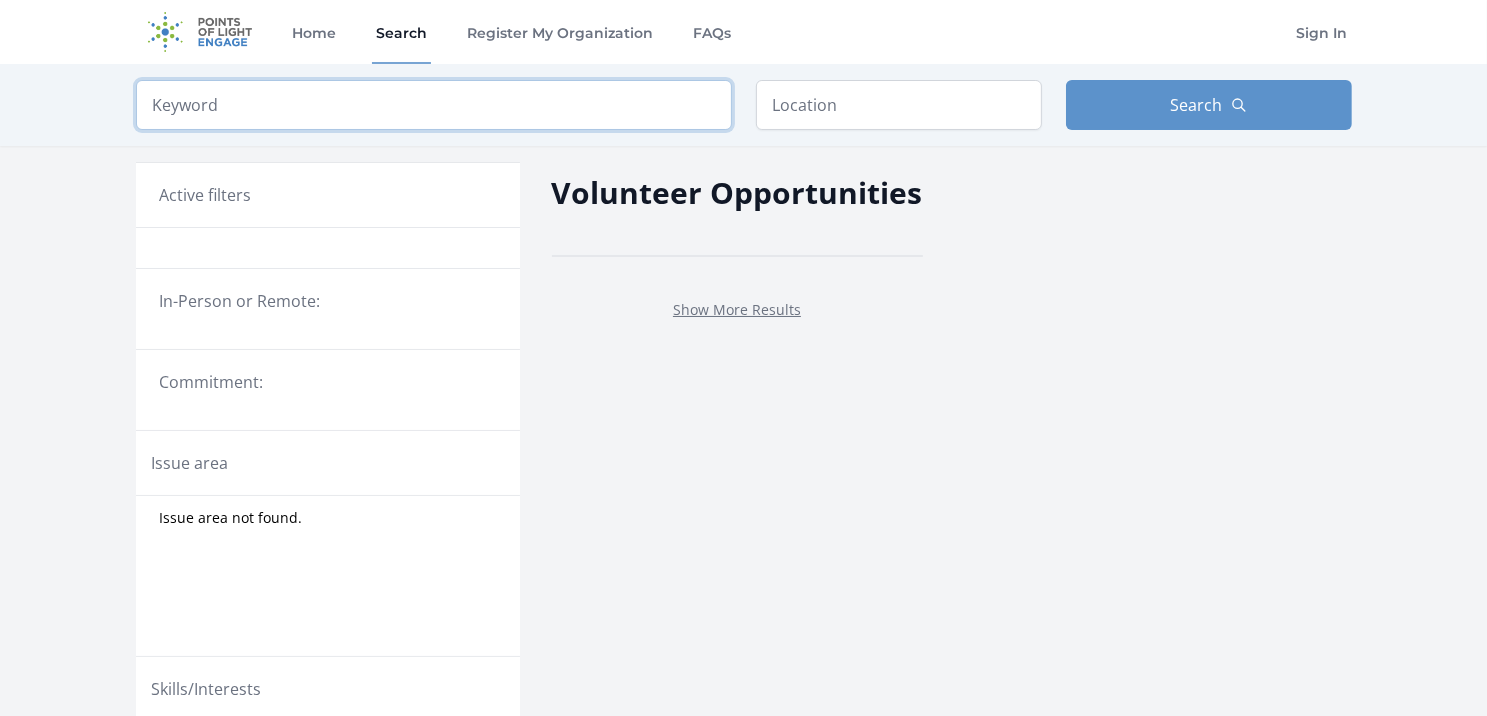 click at bounding box center [434, 105] 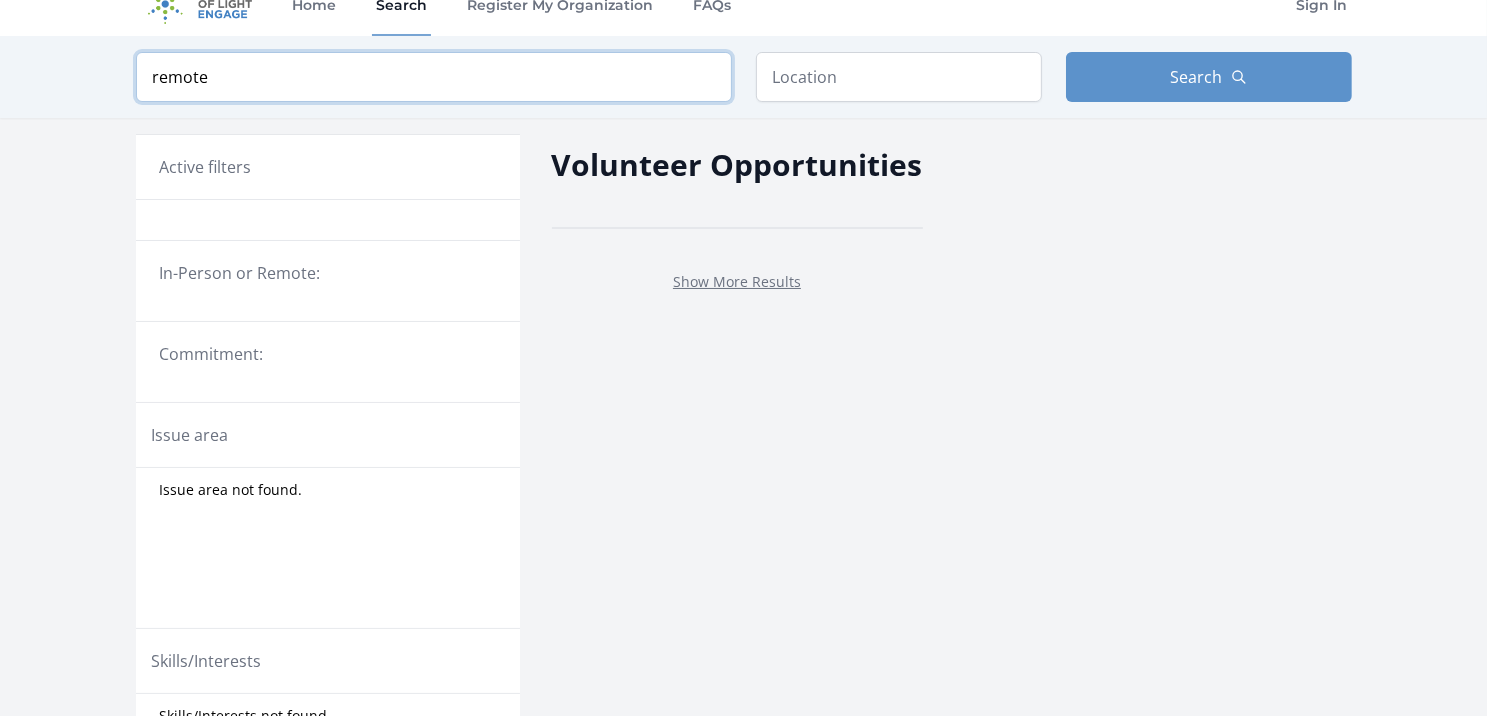 scroll, scrollTop: 0, scrollLeft: 0, axis: both 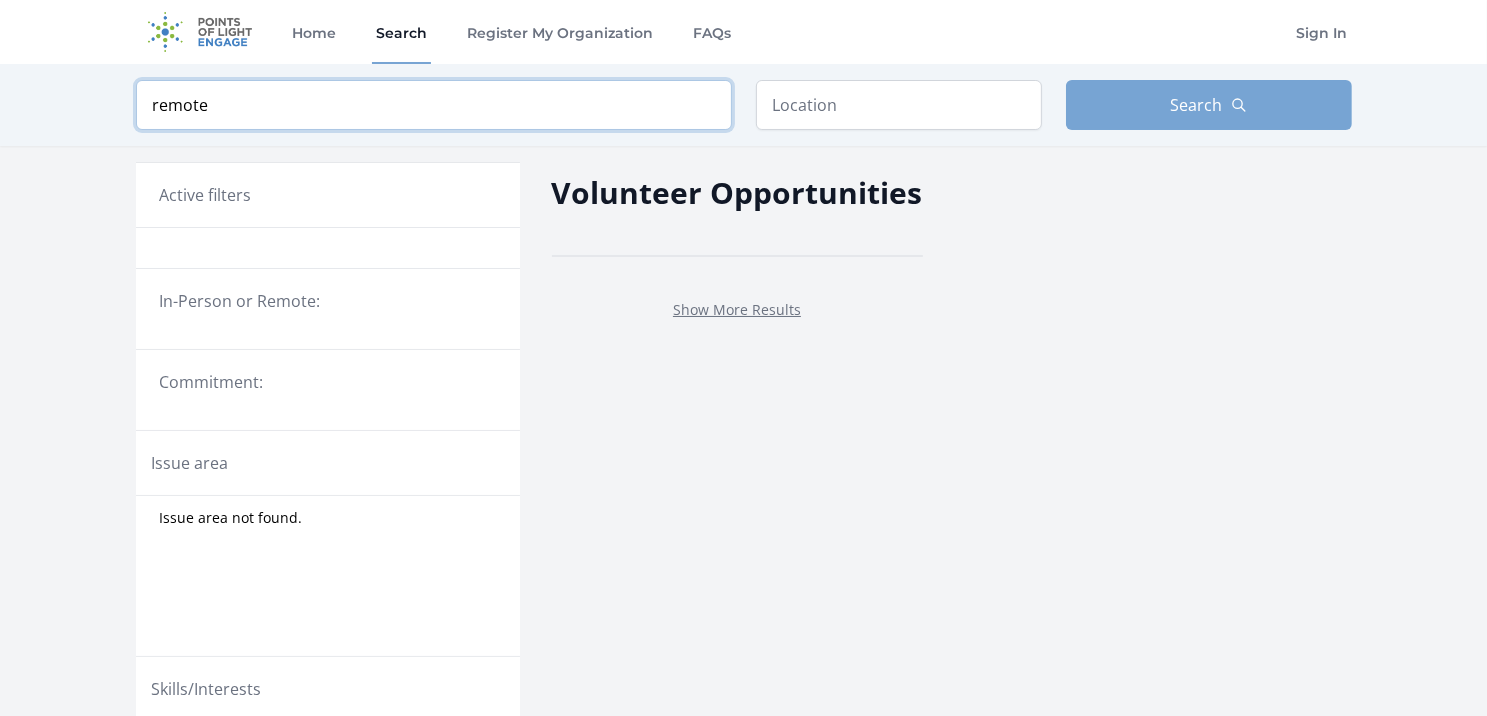 type on "remote" 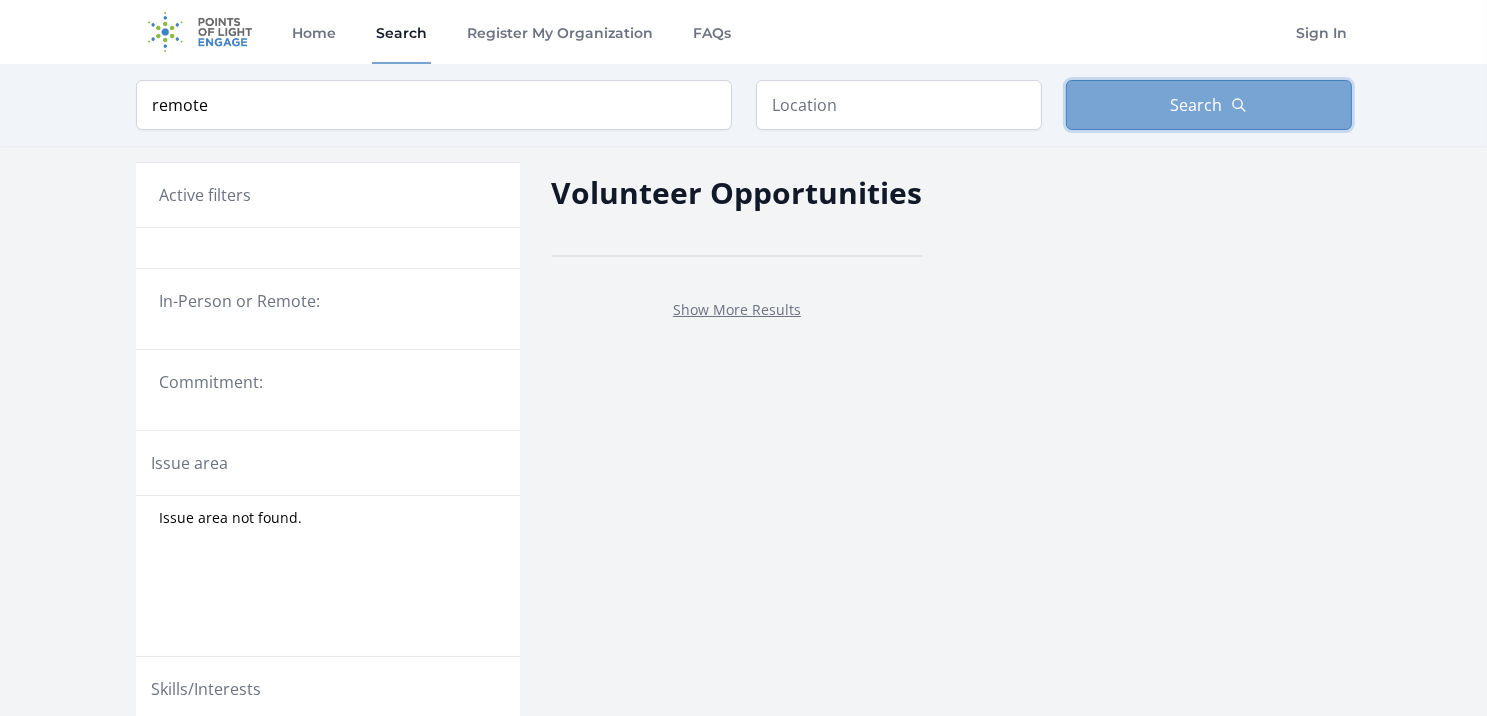click on "Search" at bounding box center (1197, 105) 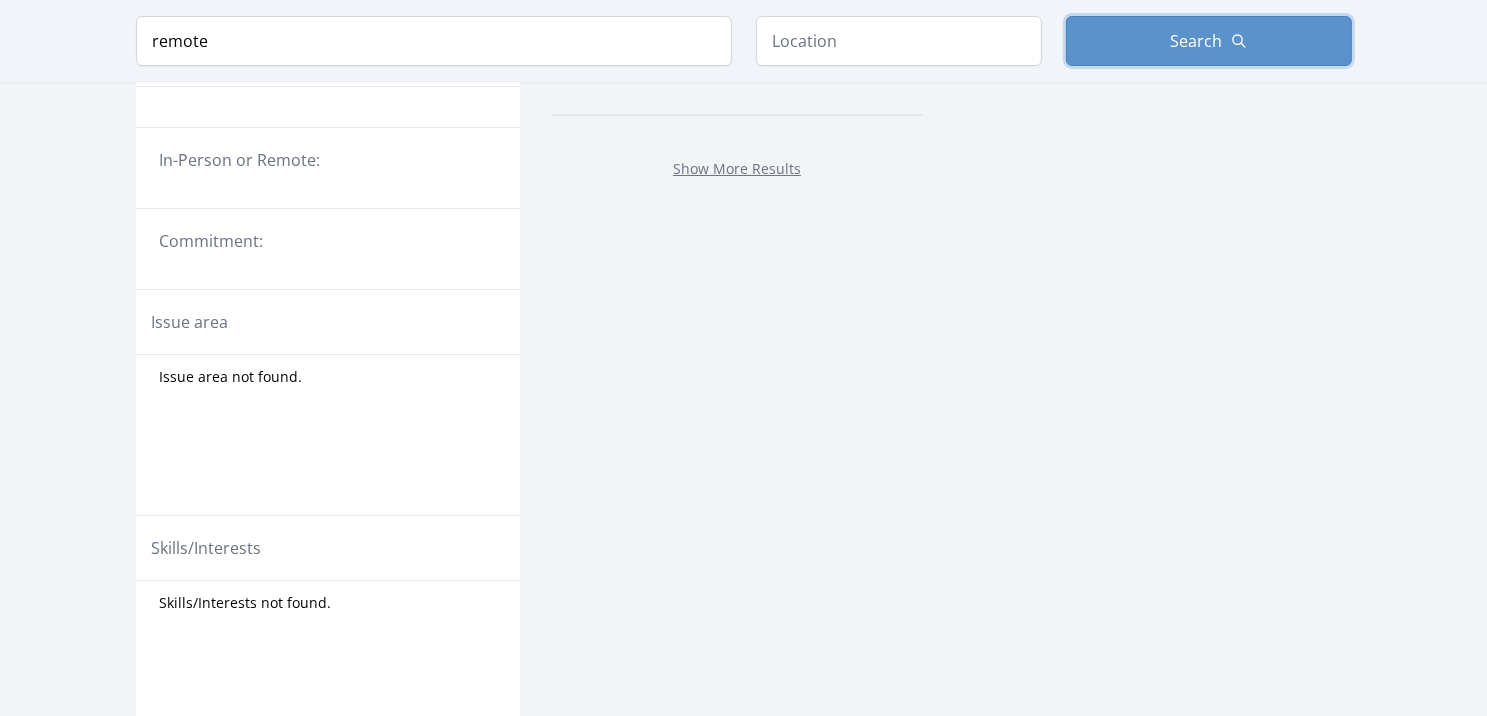 scroll, scrollTop: 0, scrollLeft: 0, axis: both 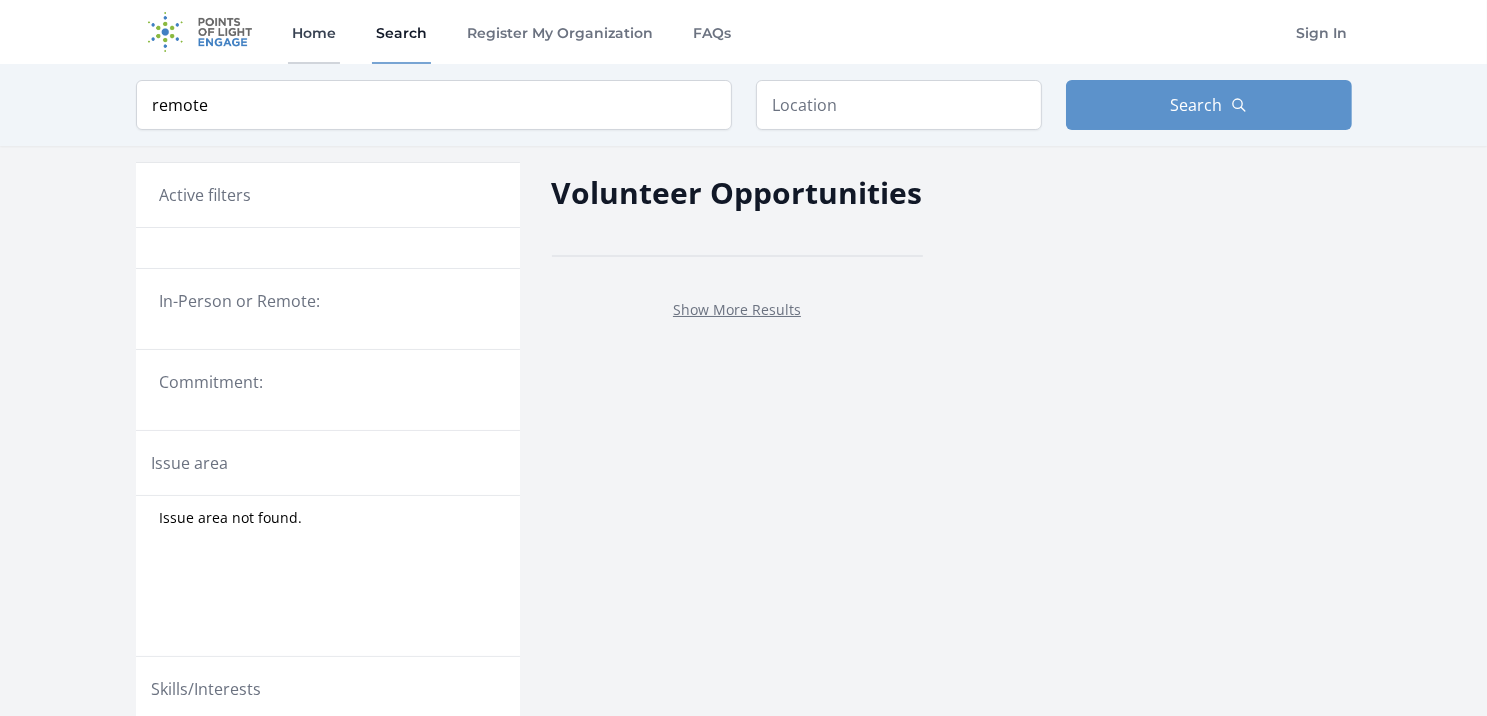 click on "Home" at bounding box center [314, 32] 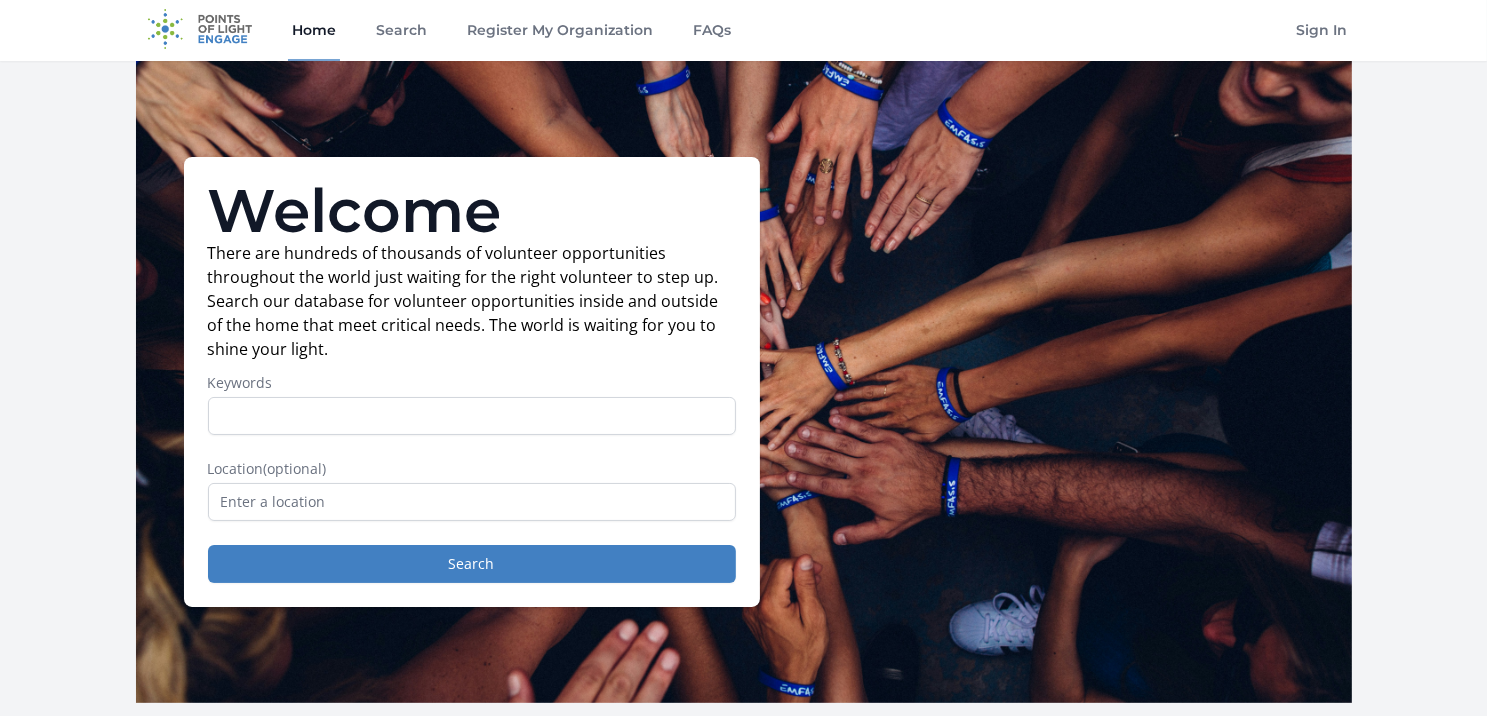 scroll, scrollTop: 0, scrollLeft: 0, axis: both 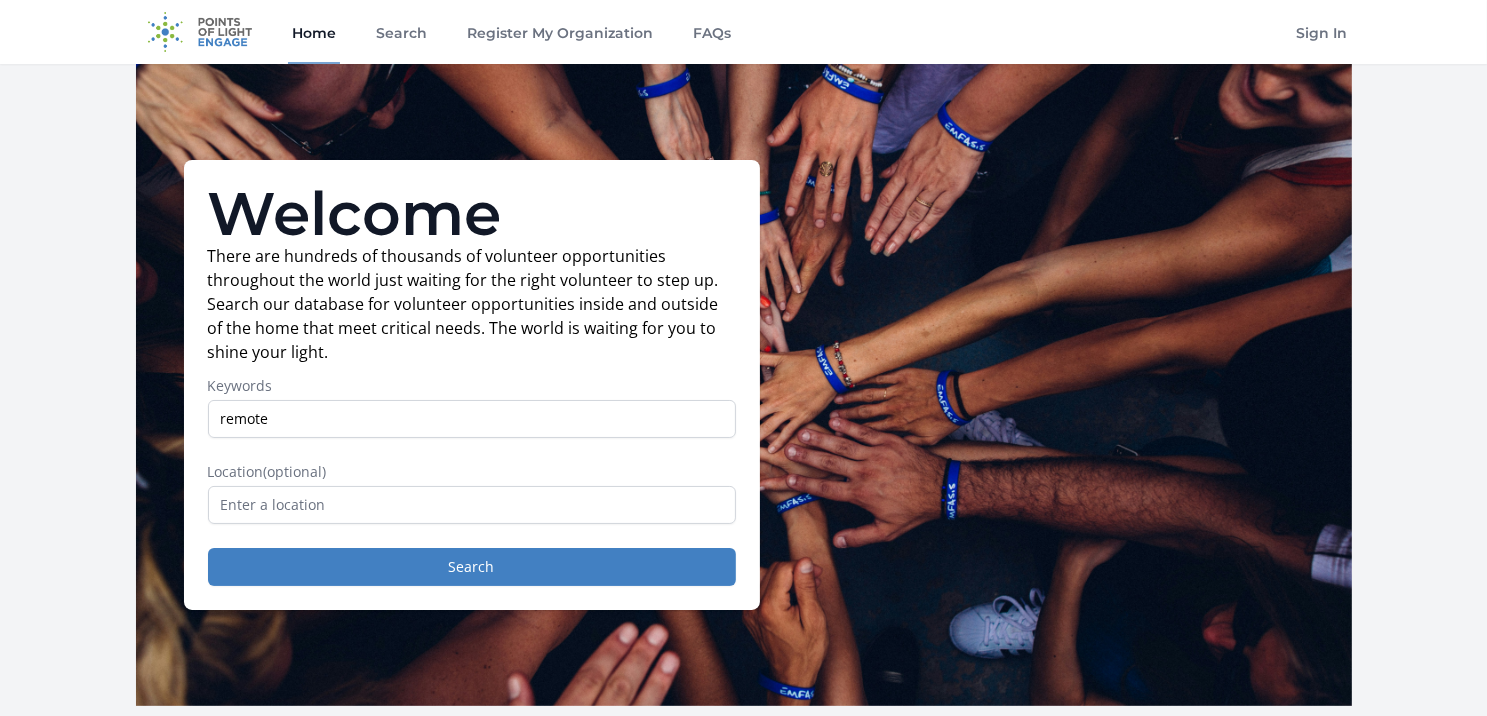 type on "remote" 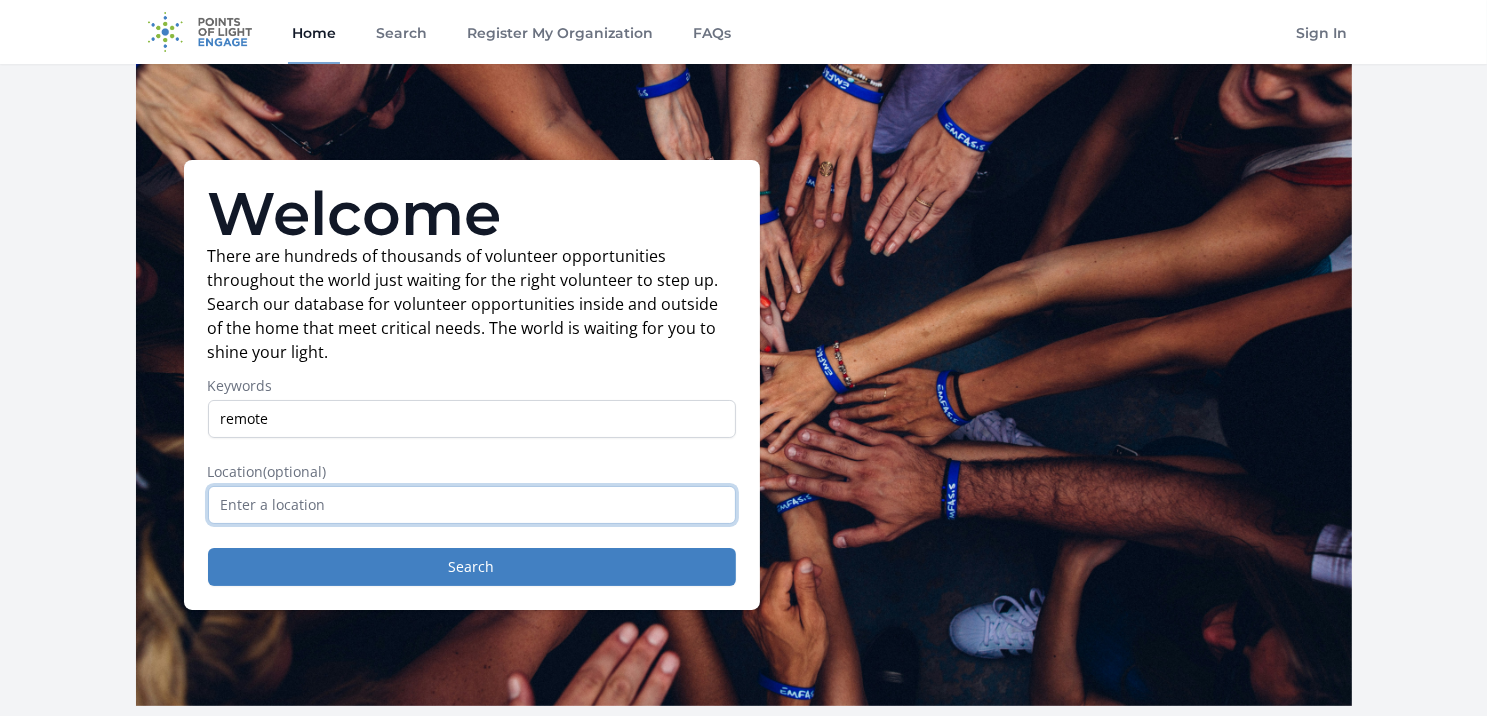 click at bounding box center [472, 505] 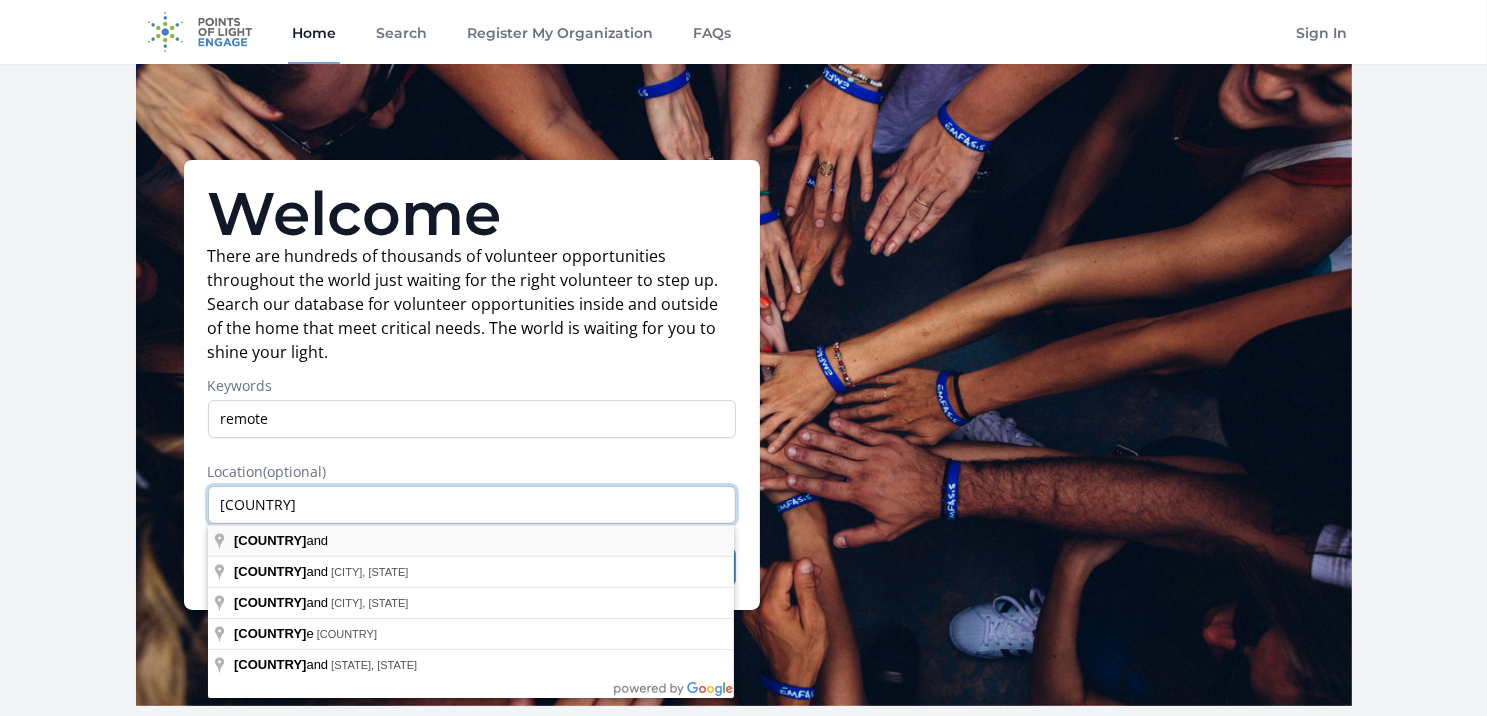 type on "irel" 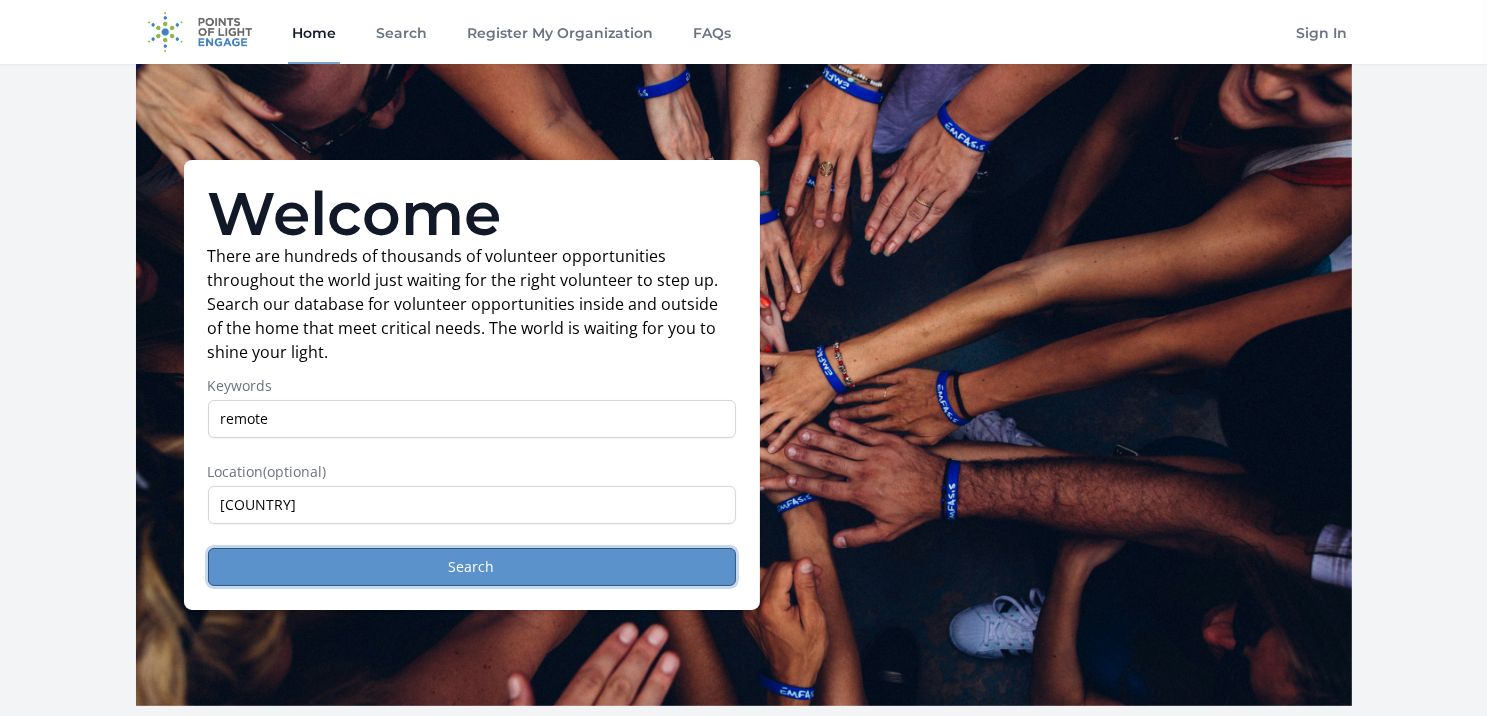 click on "Search" at bounding box center (472, 567) 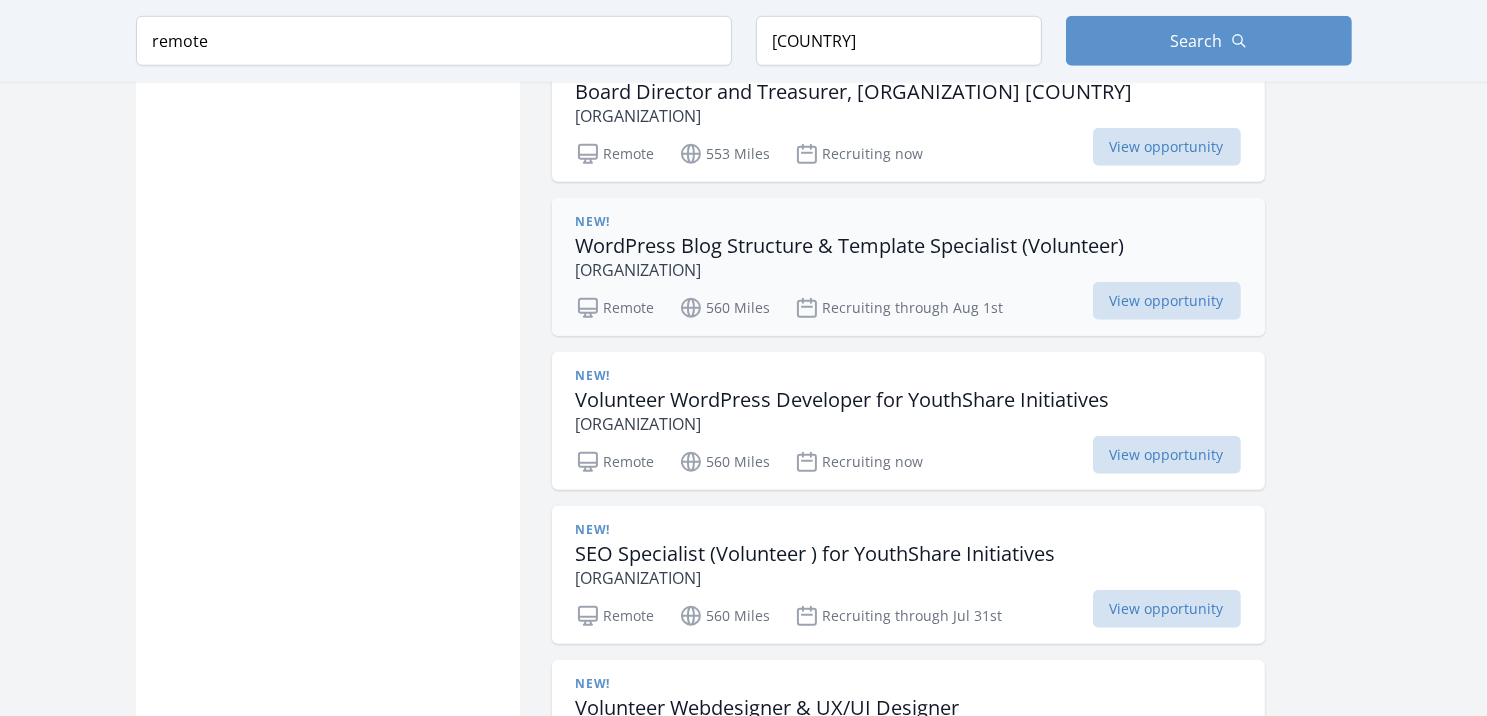 scroll, scrollTop: 1600, scrollLeft: 0, axis: vertical 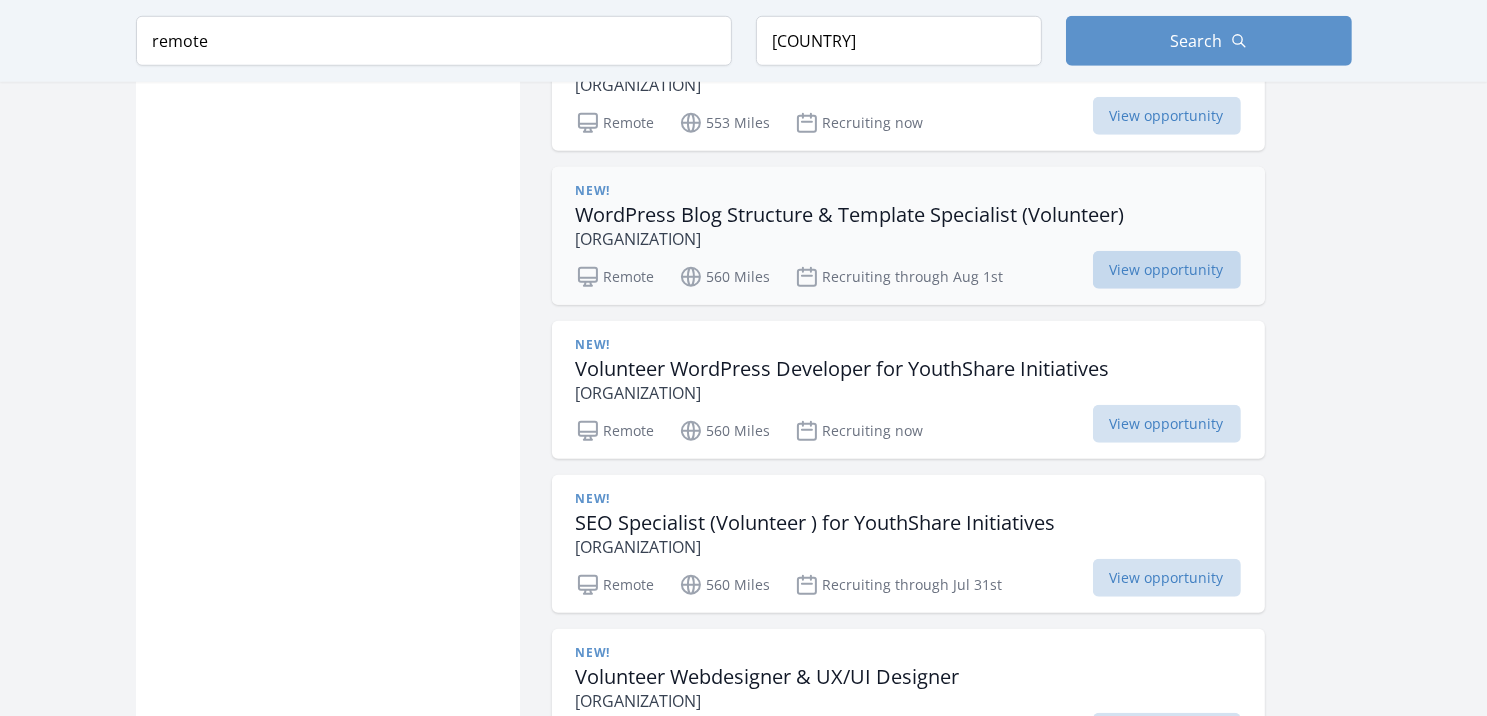 click on "View opportunity" at bounding box center [1167, 270] 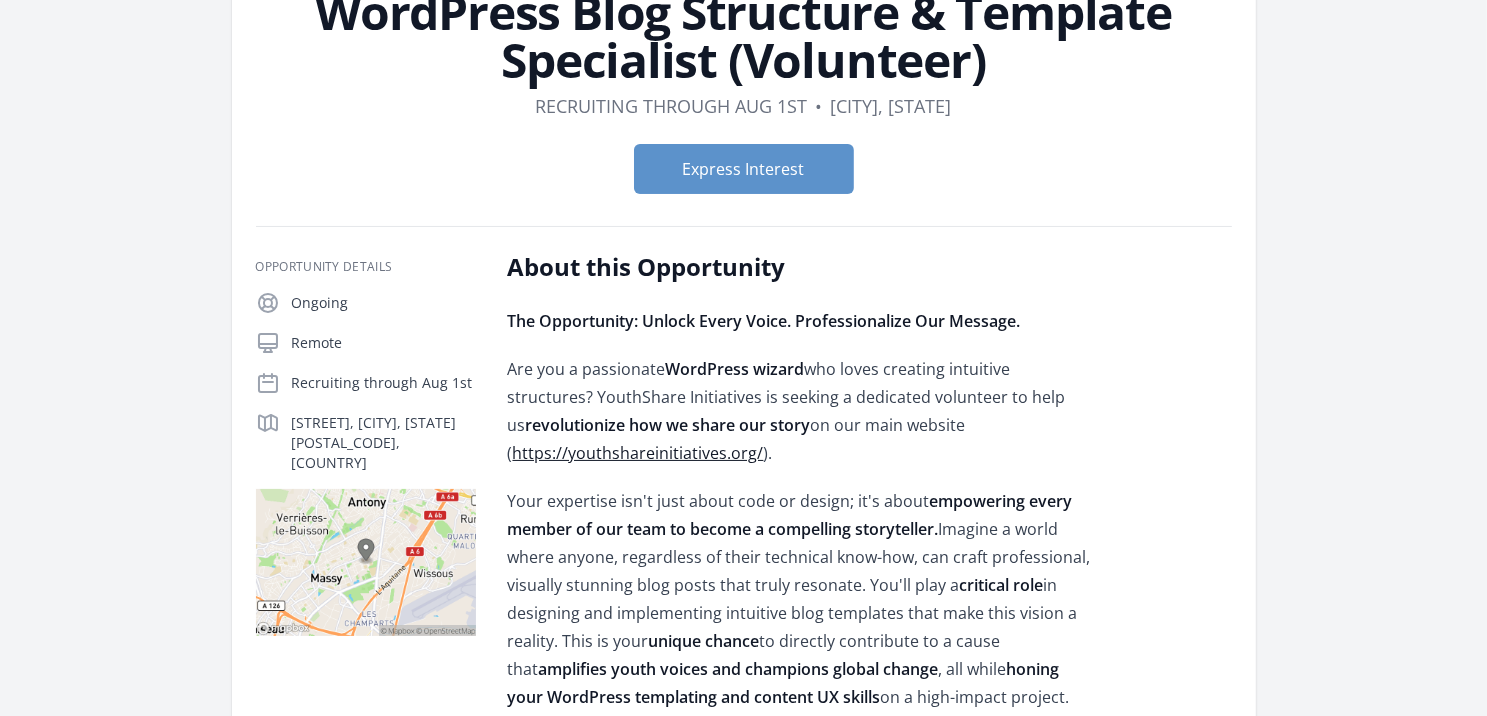 scroll, scrollTop: 0, scrollLeft: 0, axis: both 